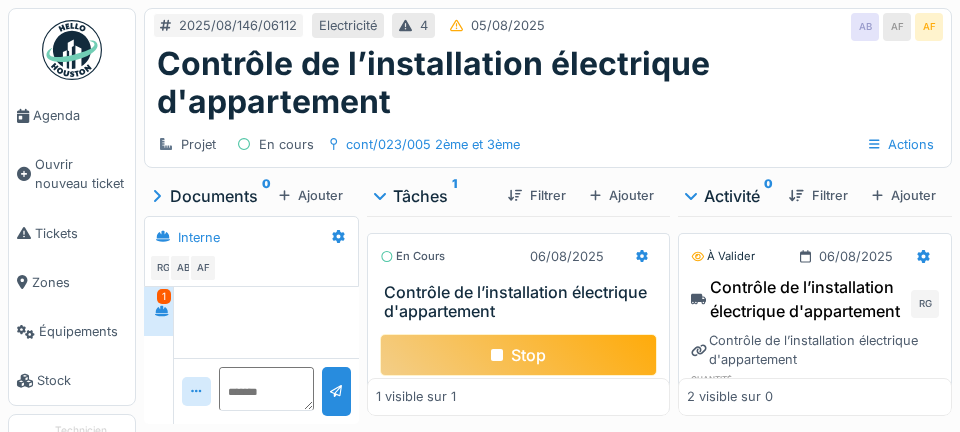 scroll, scrollTop: 0, scrollLeft: 0, axis: both 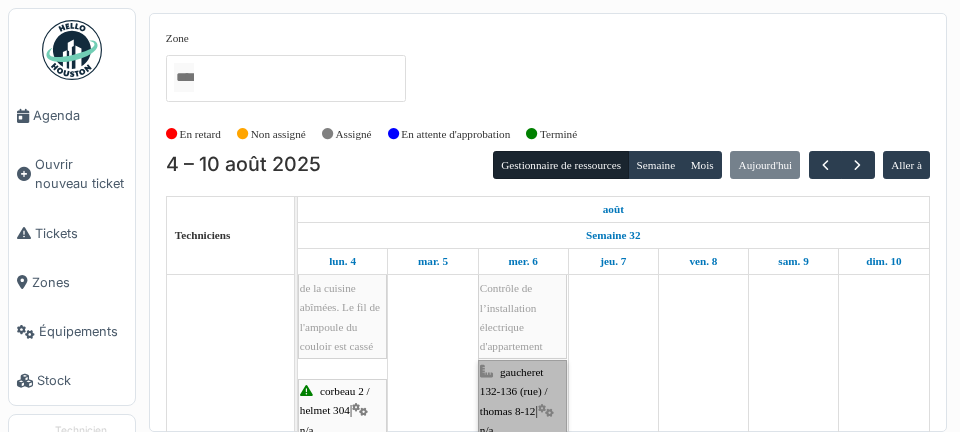 click on "gaucheret 132-136 (rue) / thomas 8-12
|     n/a
2025/08/146/06109
Contrôle de l’installation électrique d'appartement" at bounding box center [522, 459] 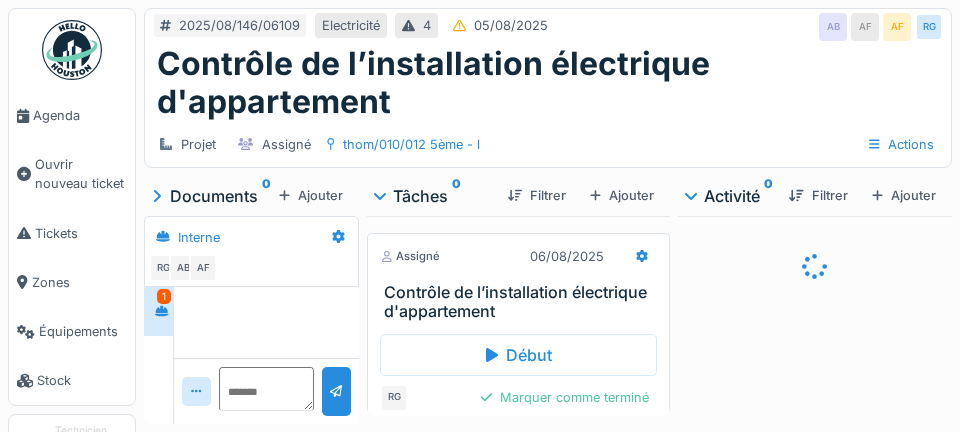 scroll, scrollTop: 0, scrollLeft: 0, axis: both 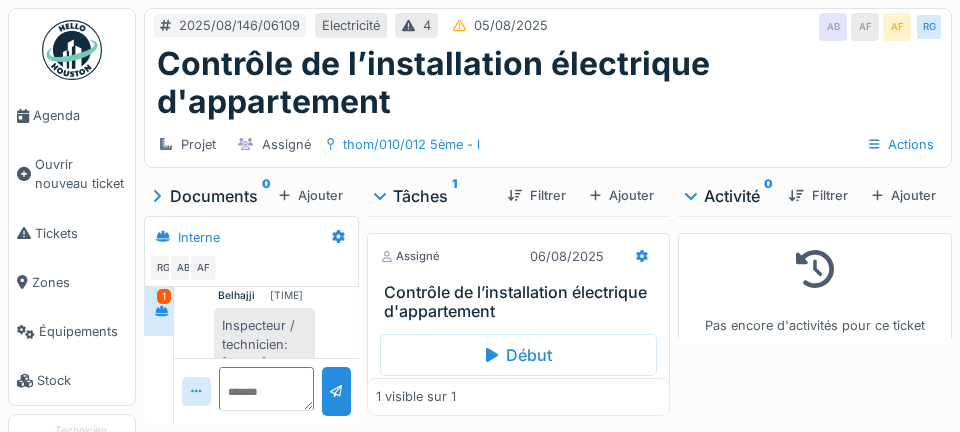 click on "Agenda" at bounding box center [80, 115] 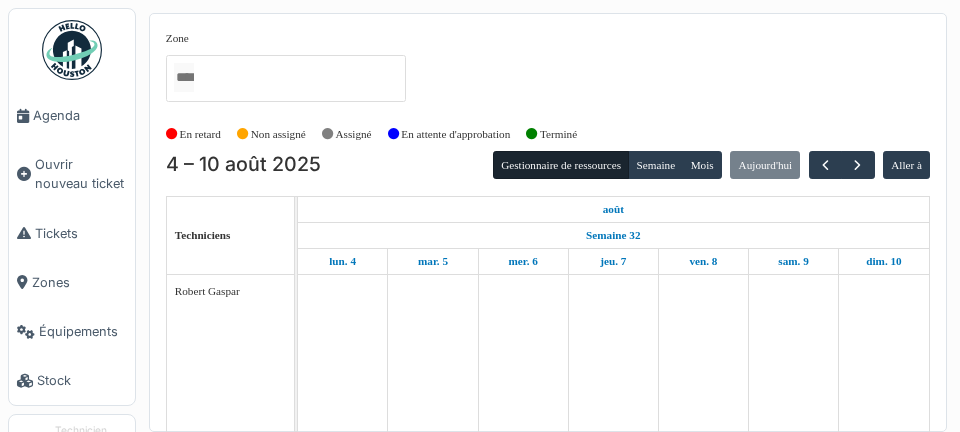 scroll, scrollTop: 0, scrollLeft: 0, axis: both 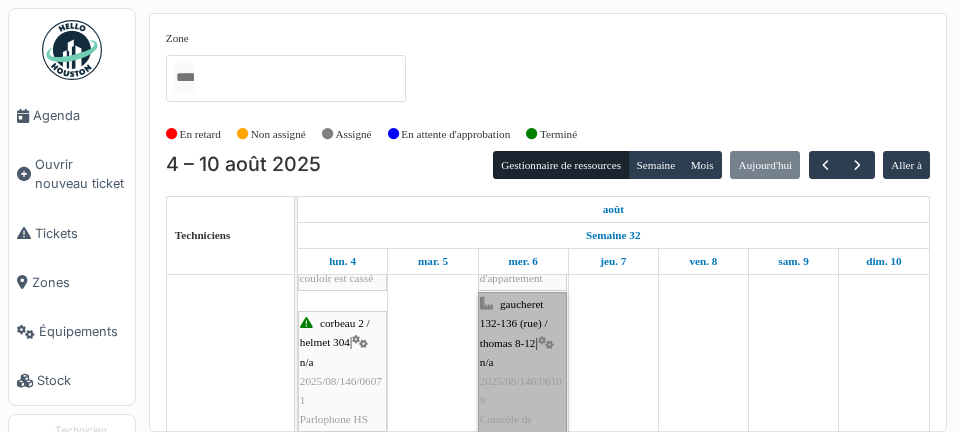 click on "gaucheret 132-136 (rue) / thomas 8-12
|     n/a
2025/08/146/06109
Contrôle de l’installation électrique d'appartement" at bounding box center (522, 391) 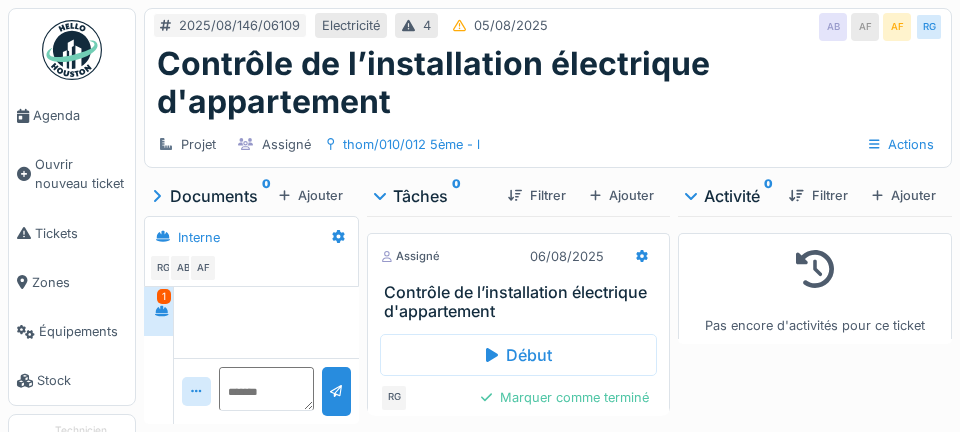 scroll, scrollTop: 0, scrollLeft: 0, axis: both 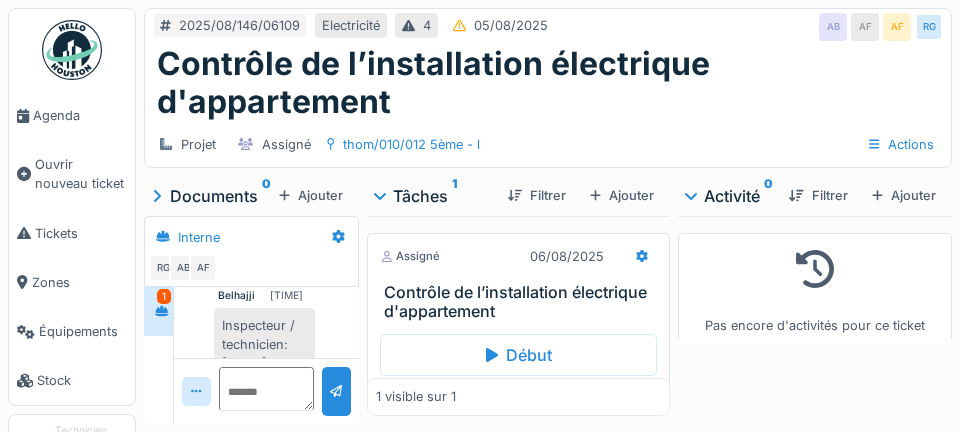 click on "Agenda" at bounding box center (72, 115) 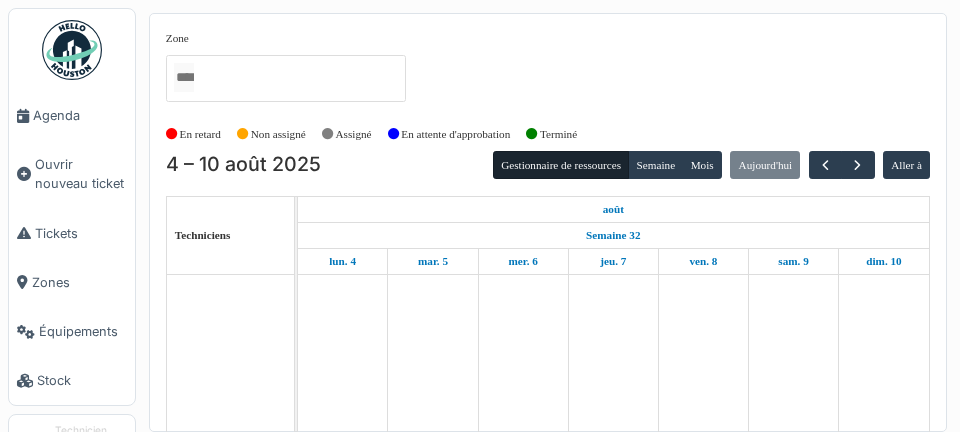 scroll, scrollTop: 0, scrollLeft: 0, axis: both 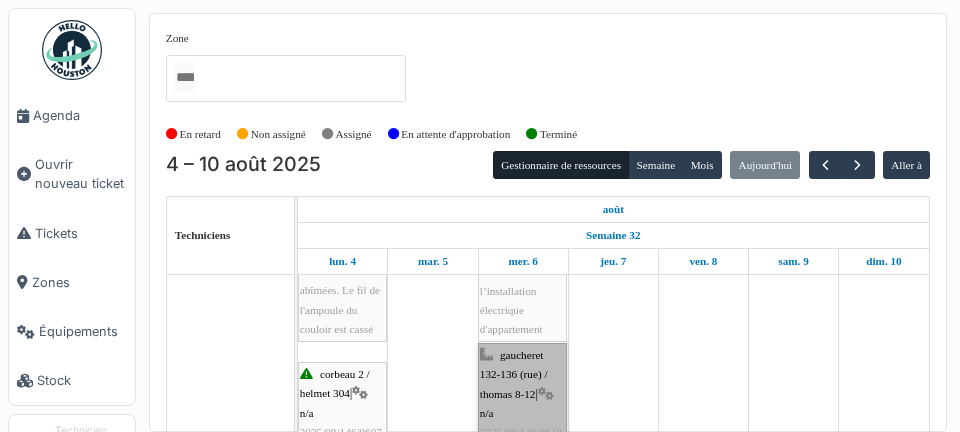 click on "gaucheret 132-136 (rue) / thomas 8-12
|     n/a
2025/08/146/06109
Contrôle de l’installation électrique d'appartement" at bounding box center [522, 442] 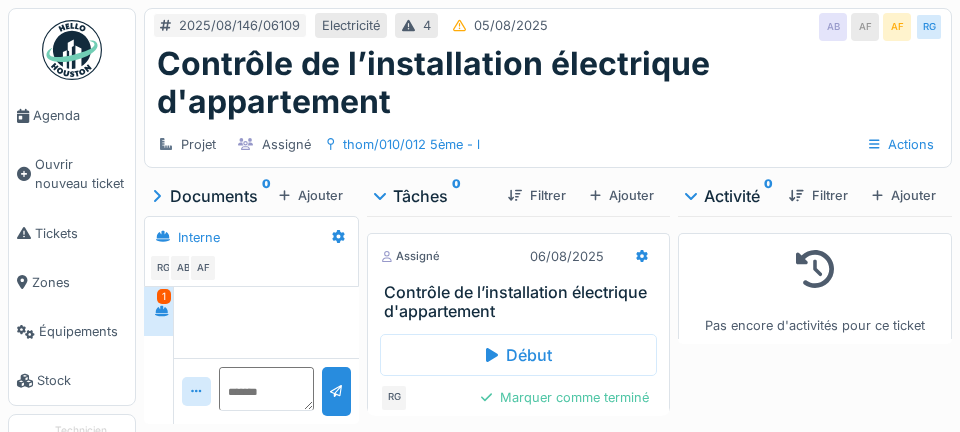 scroll, scrollTop: 0, scrollLeft: 0, axis: both 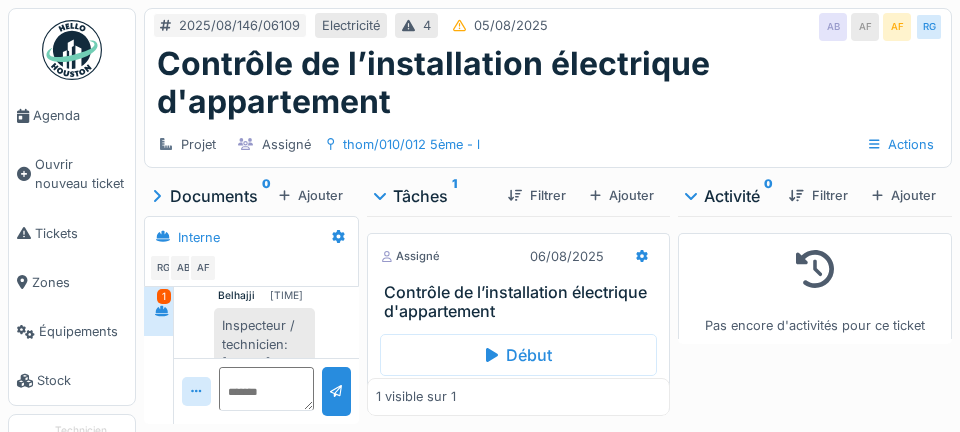 click on "Agenda" at bounding box center [72, 115] 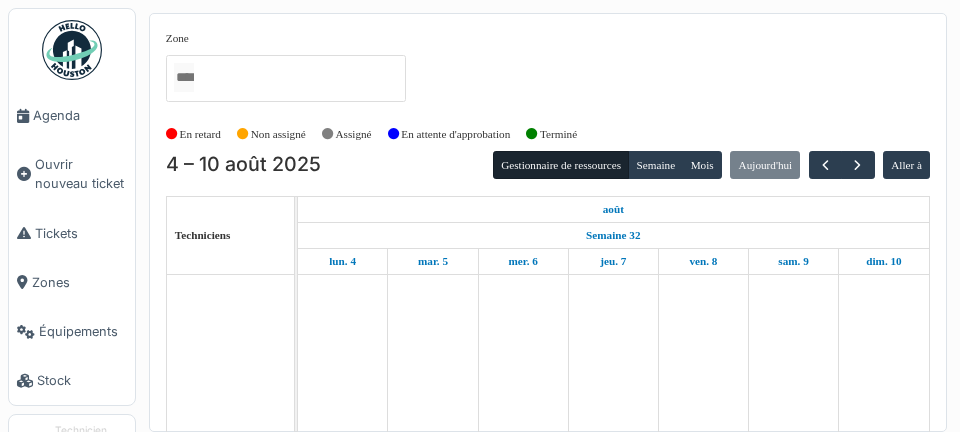 scroll, scrollTop: 0, scrollLeft: 0, axis: both 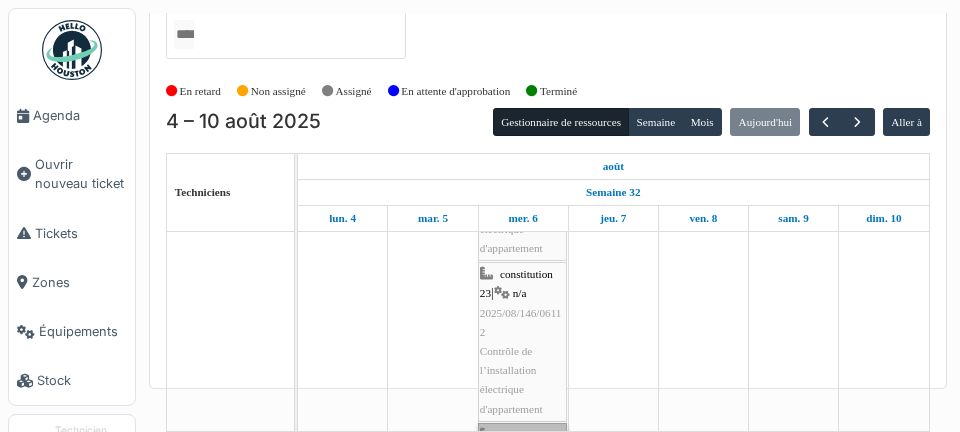 click on "[LAST] [NUMBER]-[NUMBER] (rue) / [LAST] [NUMBER]-[NUMBER]
|     n/a
[NUMBER]/[NUMBER]/[NUMBER]
Contrôle de l’installation électrique d'appartement" at bounding box center [522, 522] 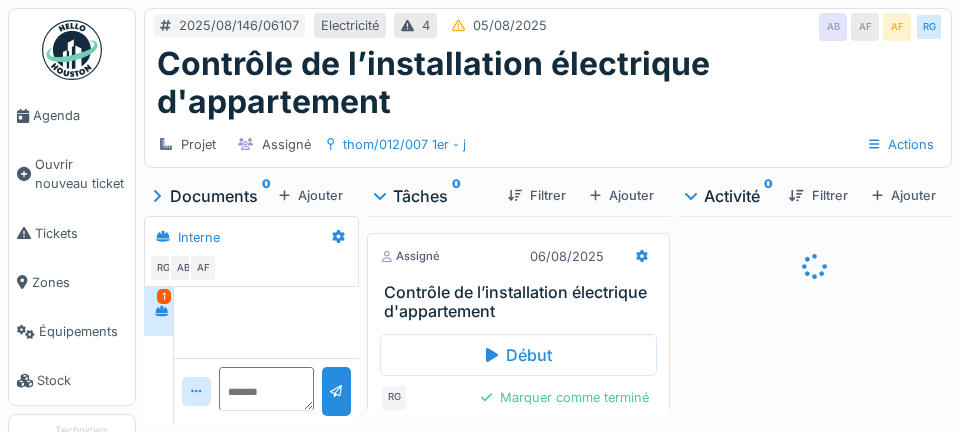 scroll, scrollTop: 0, scrollLeft: 0, axis: both 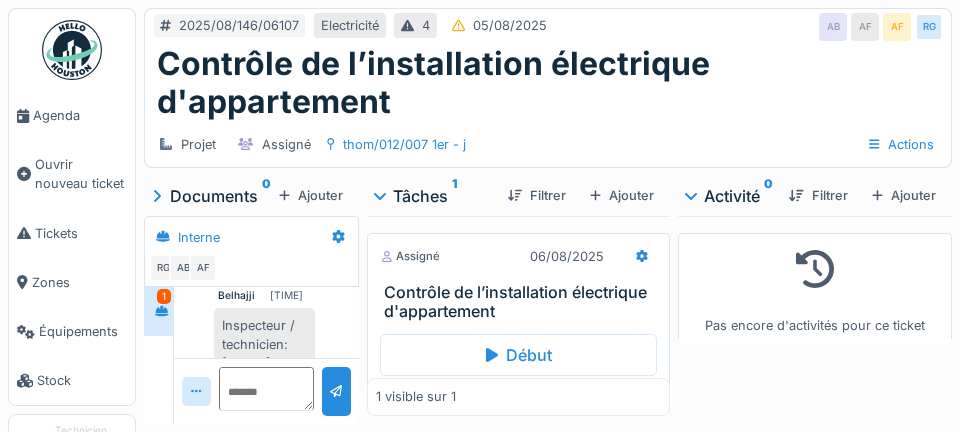 click on "Début" at bounding box center [518, 355] 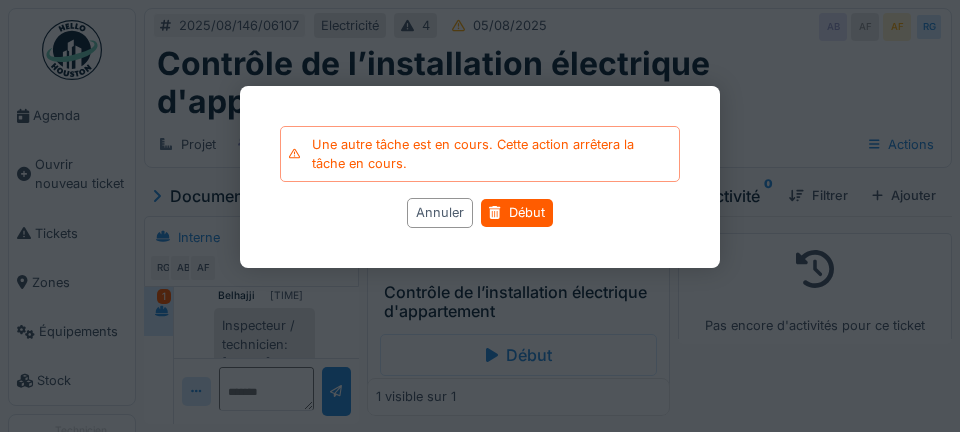 click on "Début" at bounding box center [516, 213] 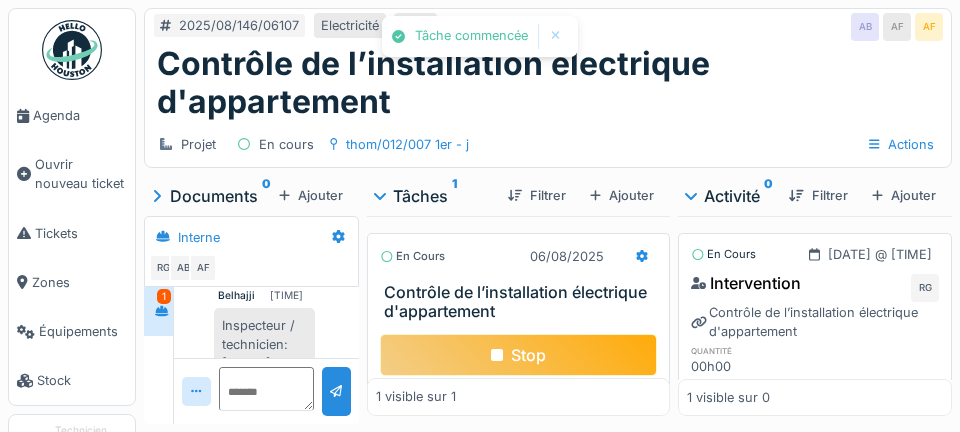 click 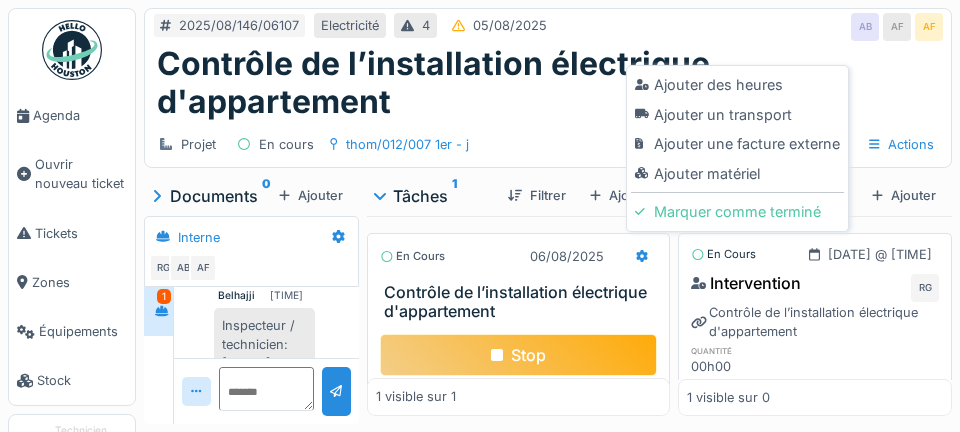click on "Ajouter un transport" at bounding box center [737, 115] 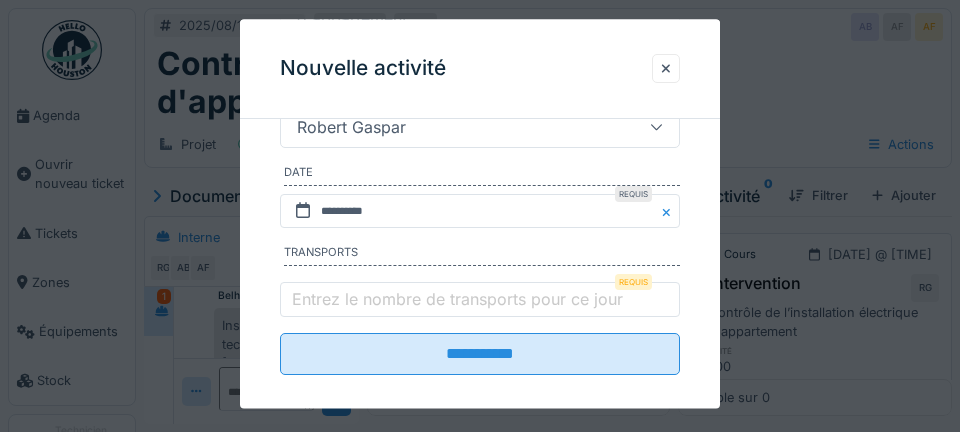 scroll, scrollTop: 403, scrollLeft: 0, axis: vertical 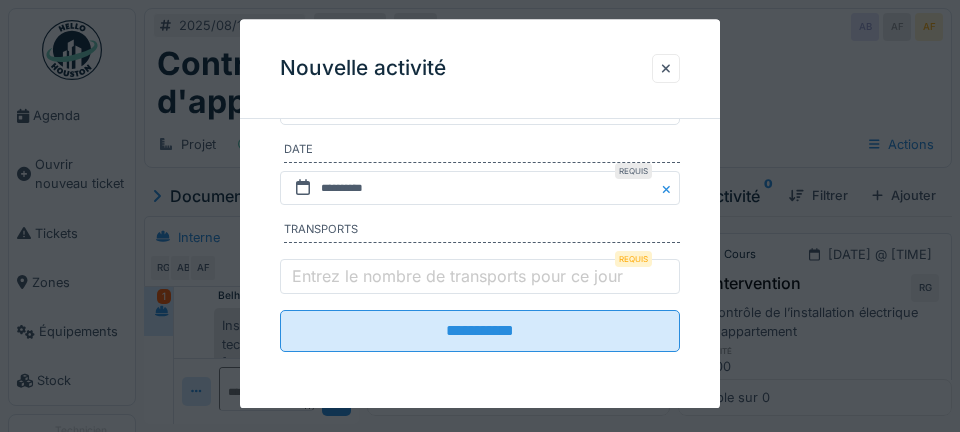 click on "Entrez le nombre de transports pour ce jour" at bounding box center [457, 276] 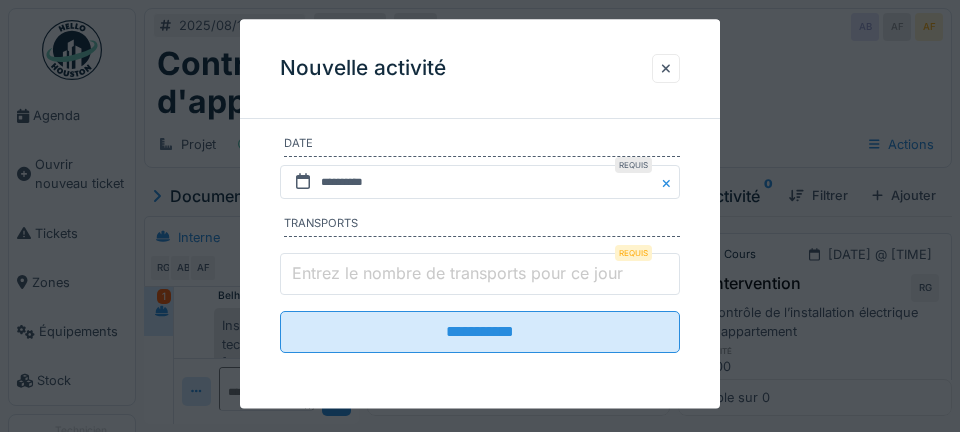 click on "Entrez le nombre de transports pour ce jour" at bounding box center (480, 275) 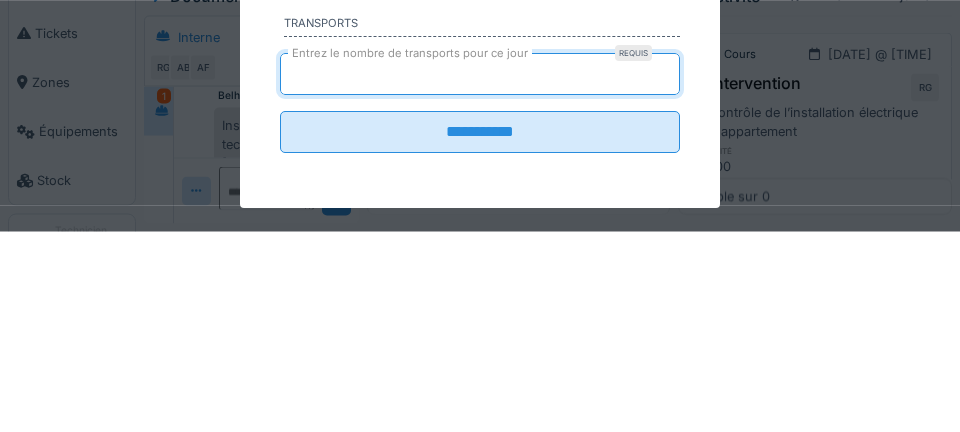 type on "*" 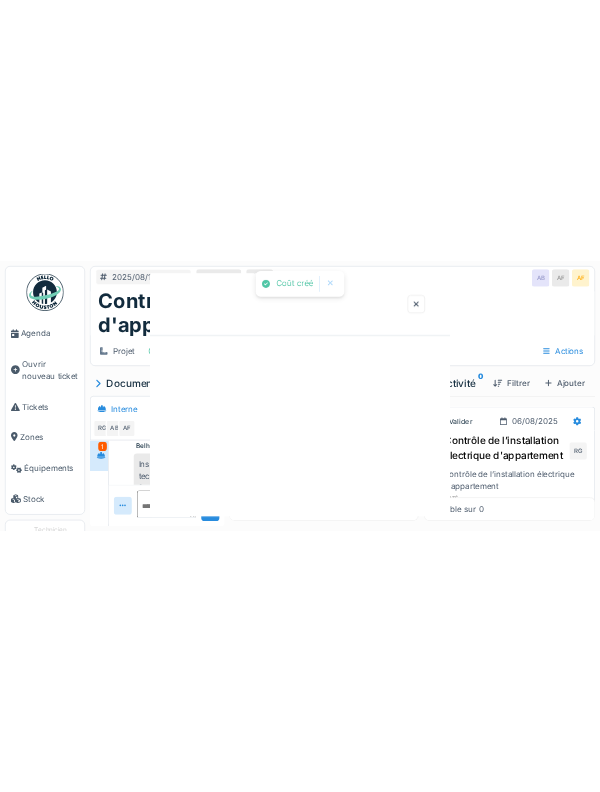 scroll, scrollTop: 0, scrollLeft: 0, axis: both 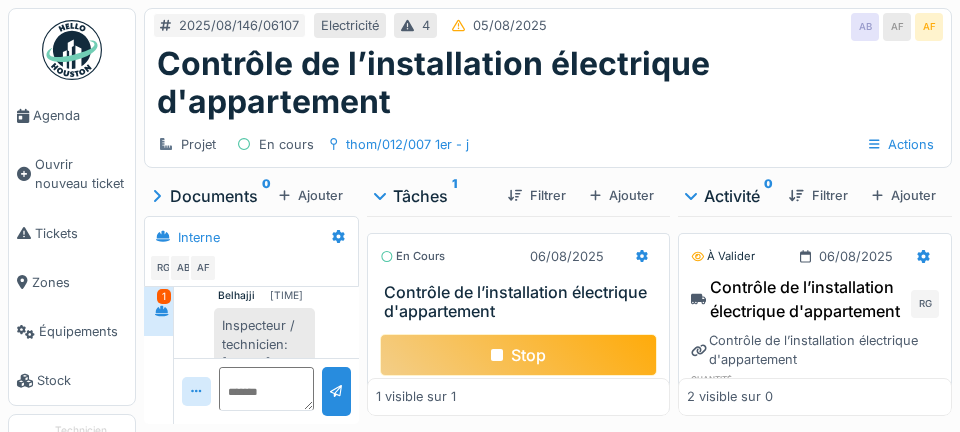 click on "Actions" at bounding box center [901, 144] 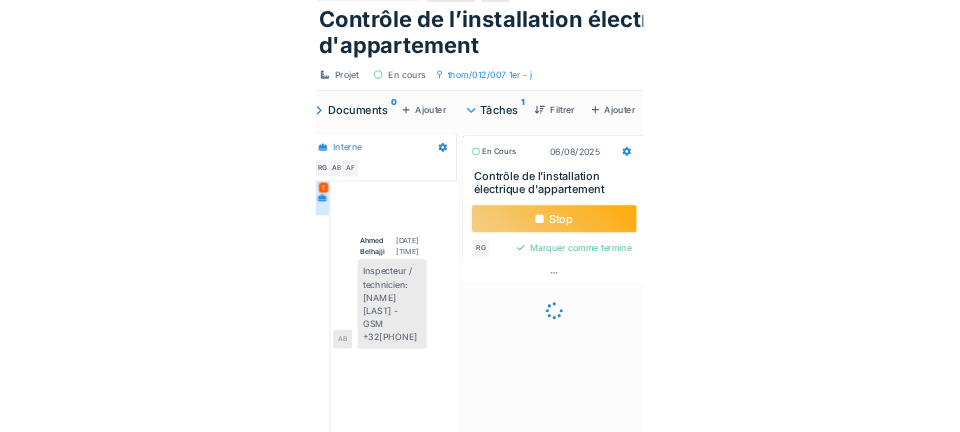scroll, scrollTop: 15, scrollLeft: 0, axis: vertical 